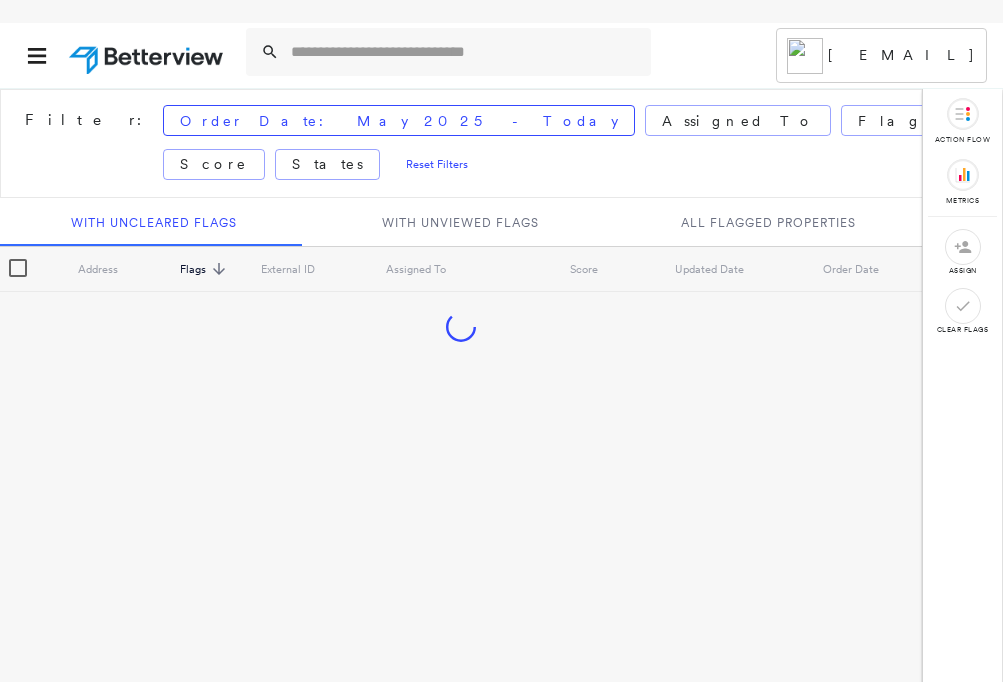scroll, scrollTop: 0, scrollLeft: 0, axis: both 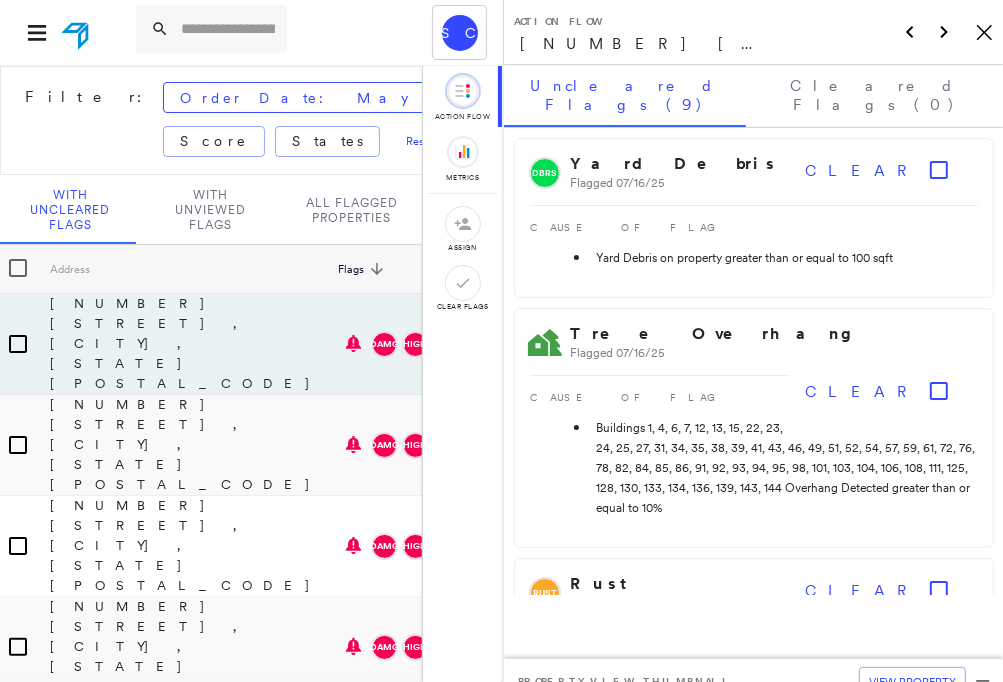 click 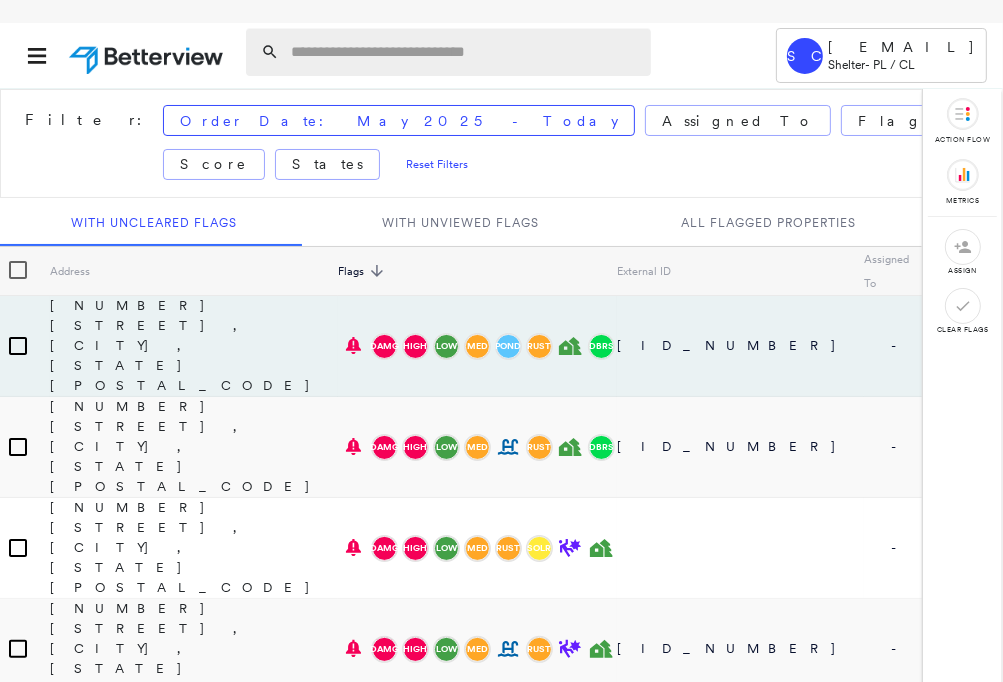 click at bounding box center [465, 52] 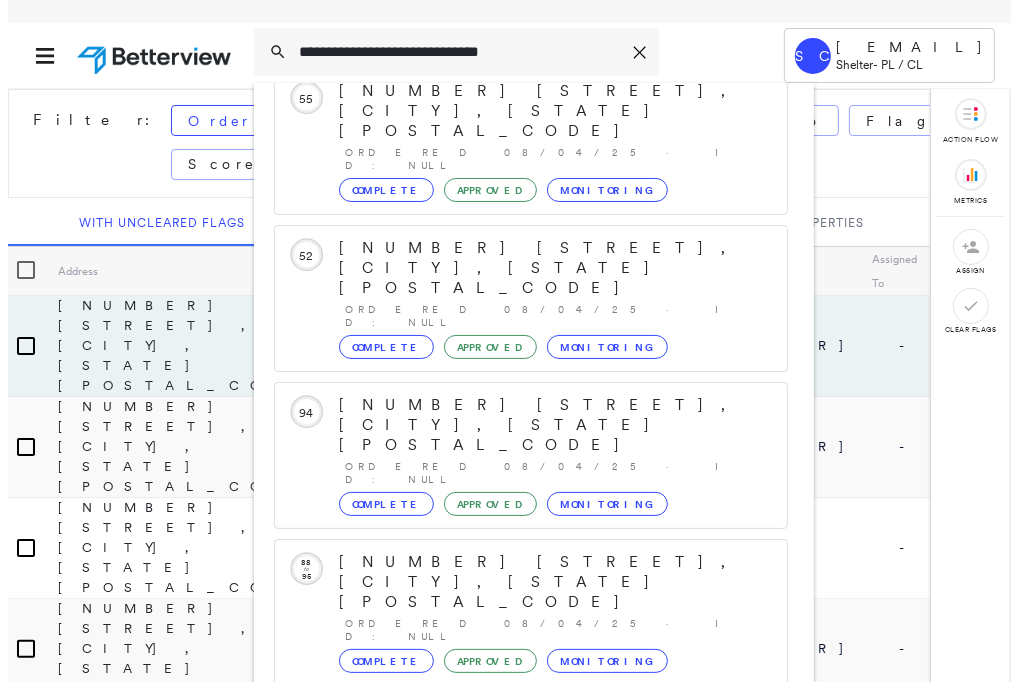 scroll, scrollTop: 208, scrollLeft: 0, axis: vertical 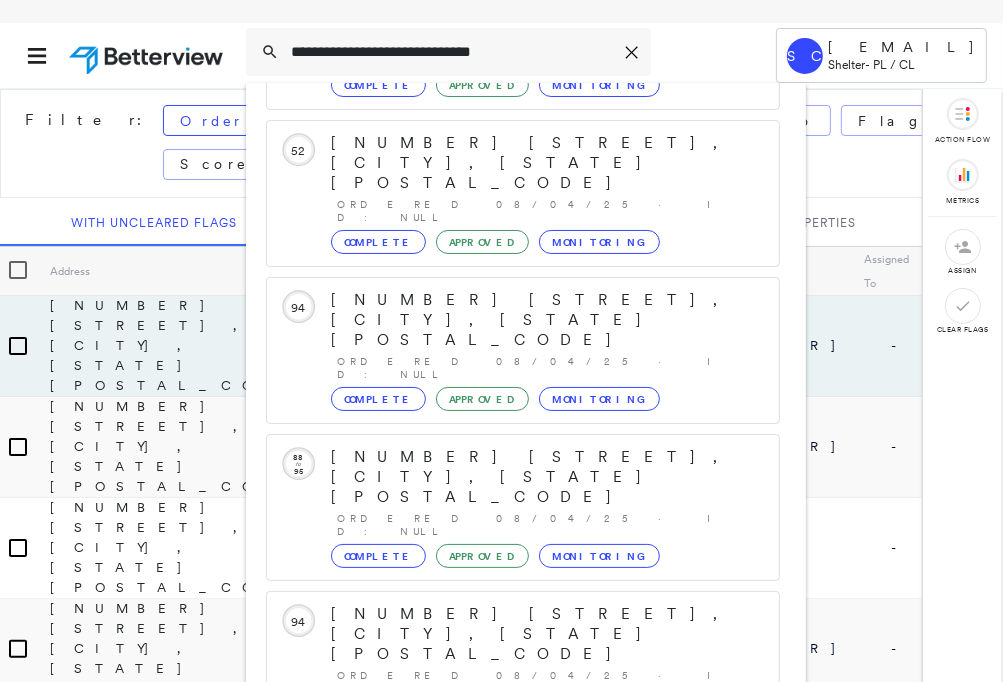 type on "**********" 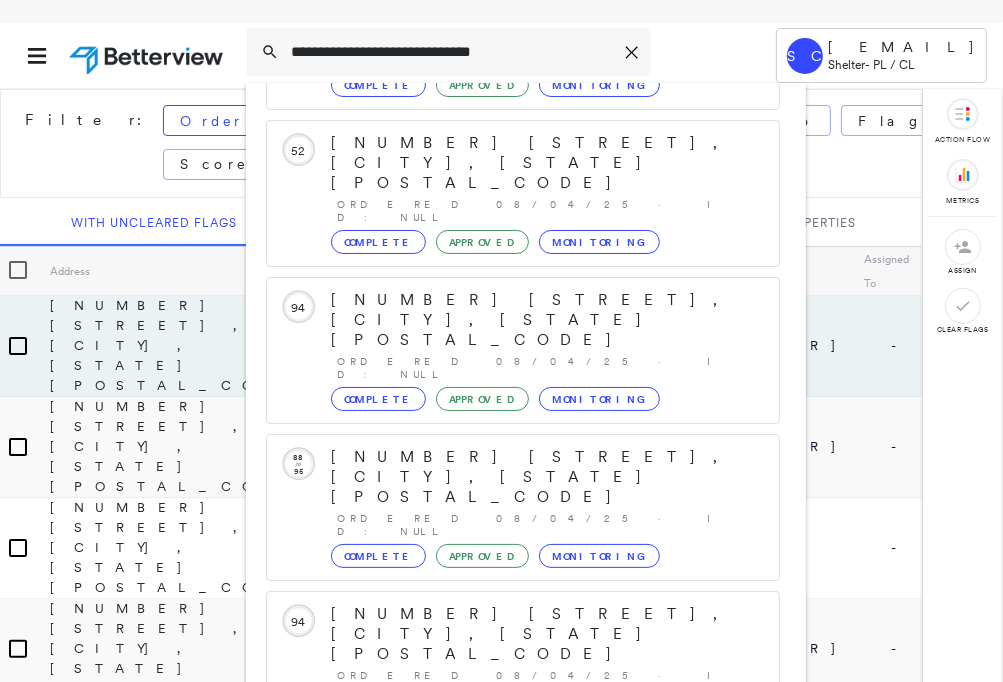 click on "[NUMBER] [STREET], [CITY], [STATE] [POSTAL_CODE]" at bounding box center [501, 926] 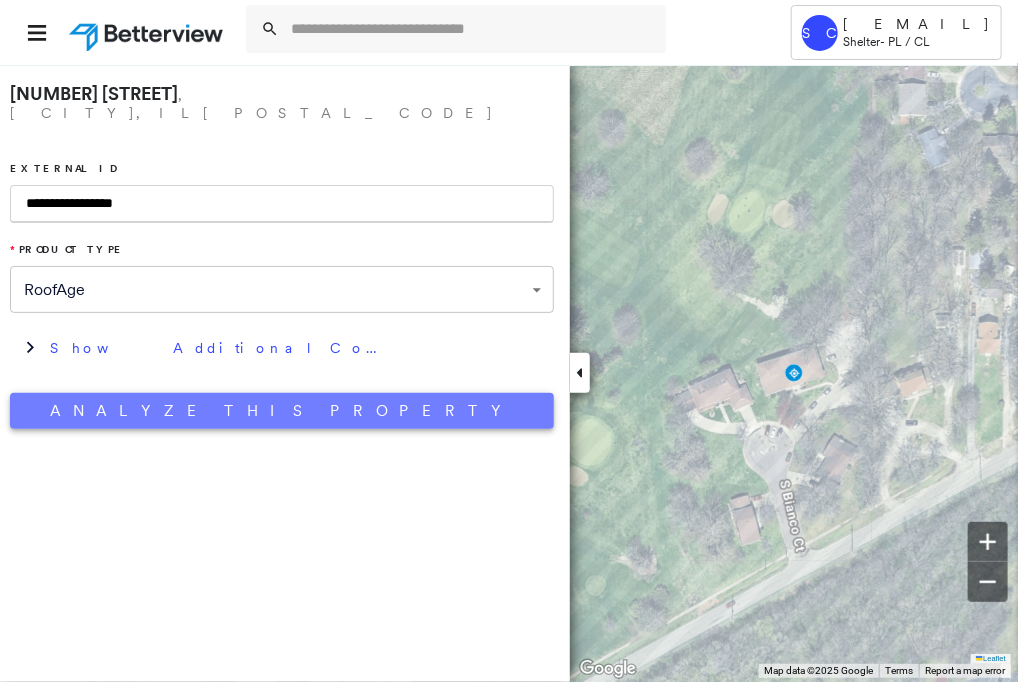 type on "**********" 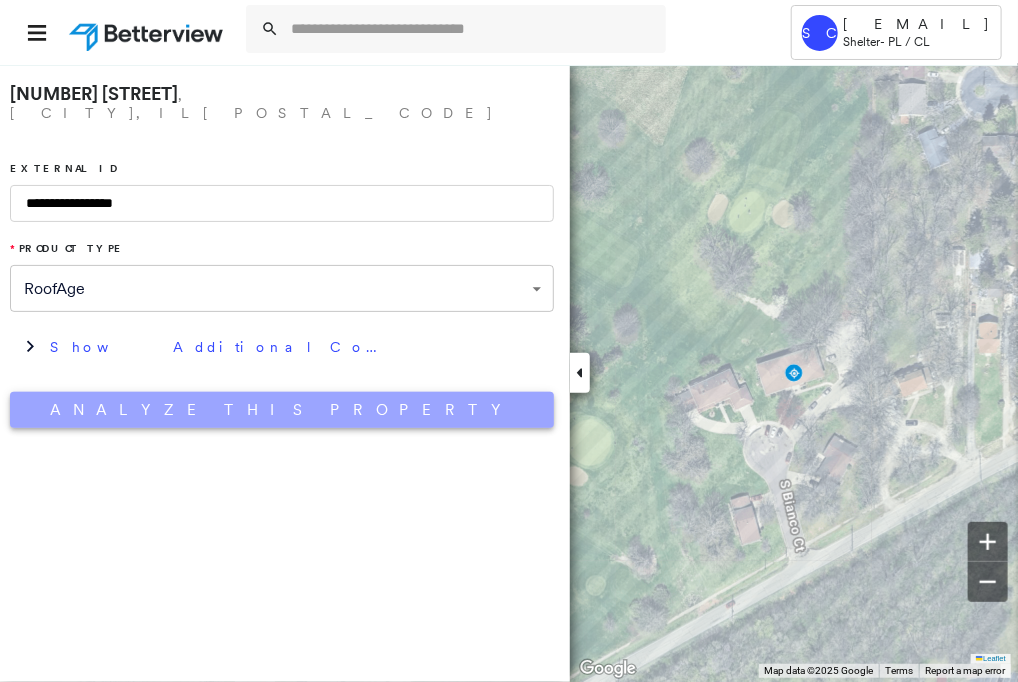 click on "Analyze This Property" at bounding box center [282, 410] 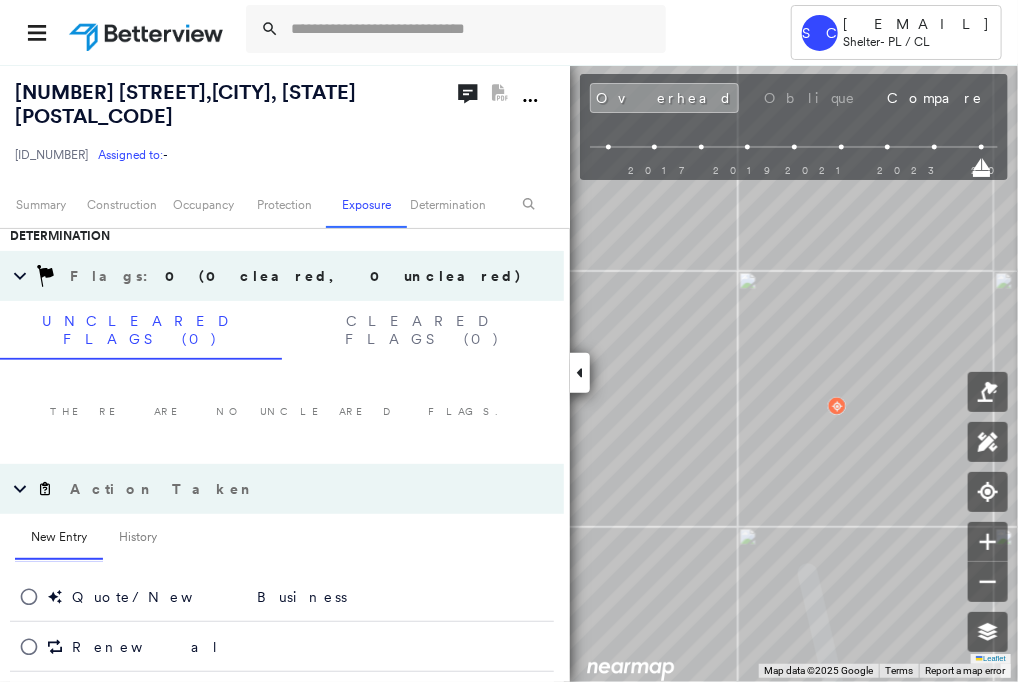scroll, scrollTop: 780, scrollLeft: 0, axis: vertical 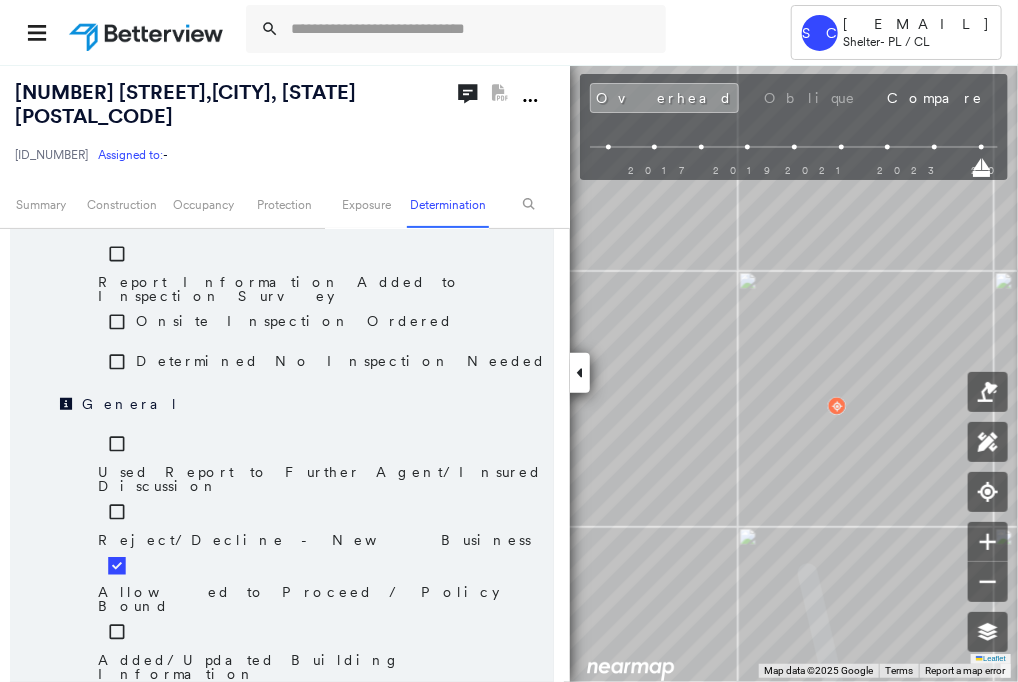 click on "Save" at bounding box center (447, 804) 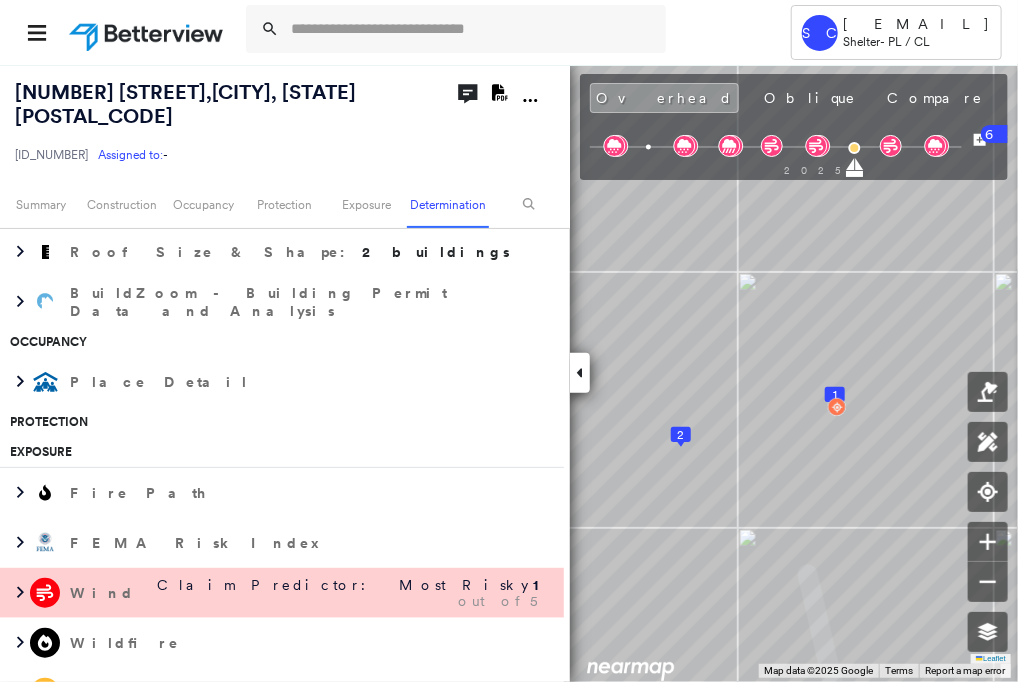 scroll, scrollTop: 1410, scrollLeft: 0, axis: vertical 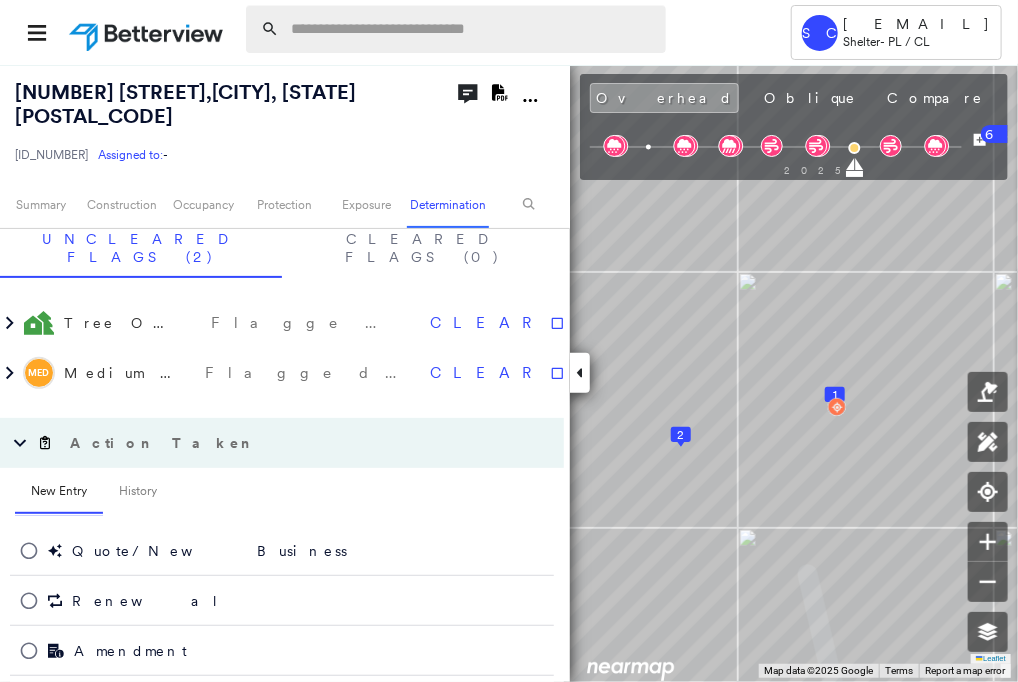 click at bounding box center (472, 29) 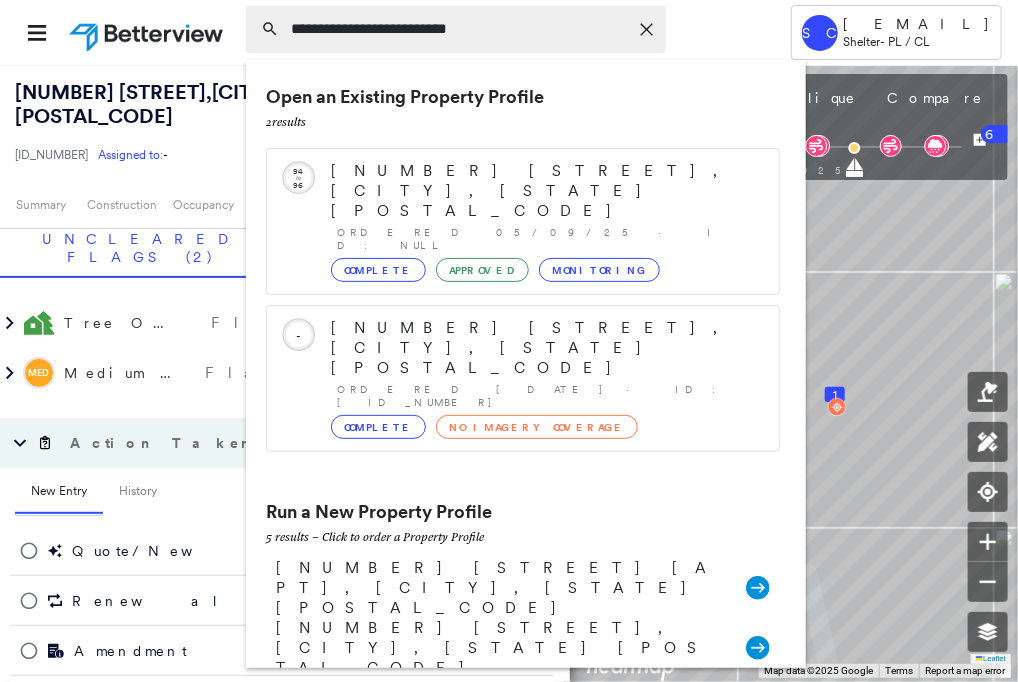 type on "**********" 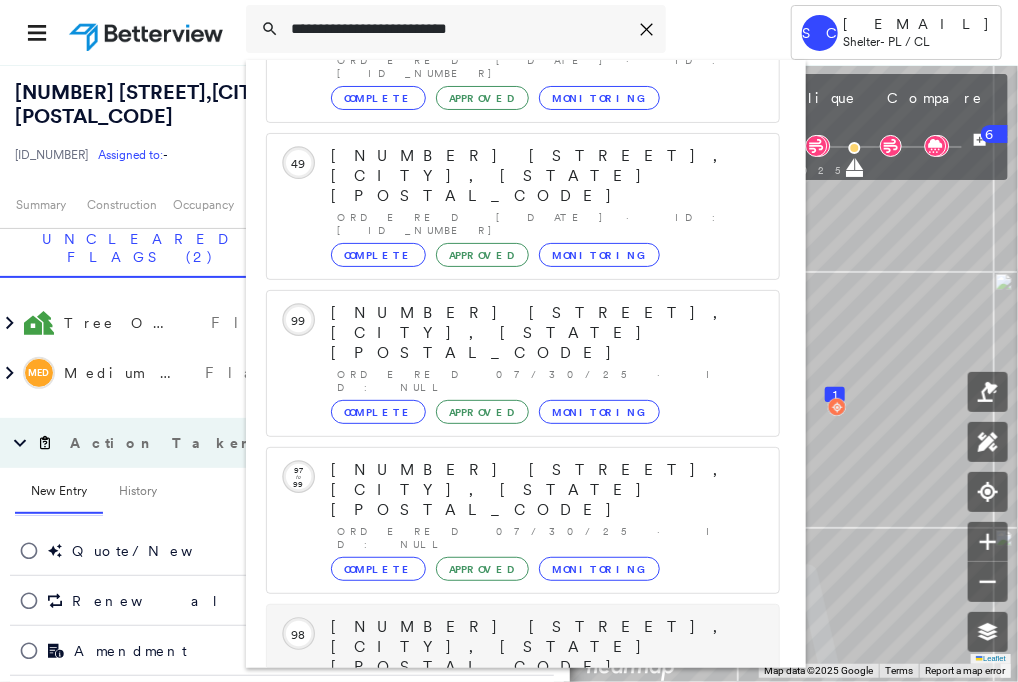 scroll, scrollTop: 208, scrollLeft: 0, axis: vertical 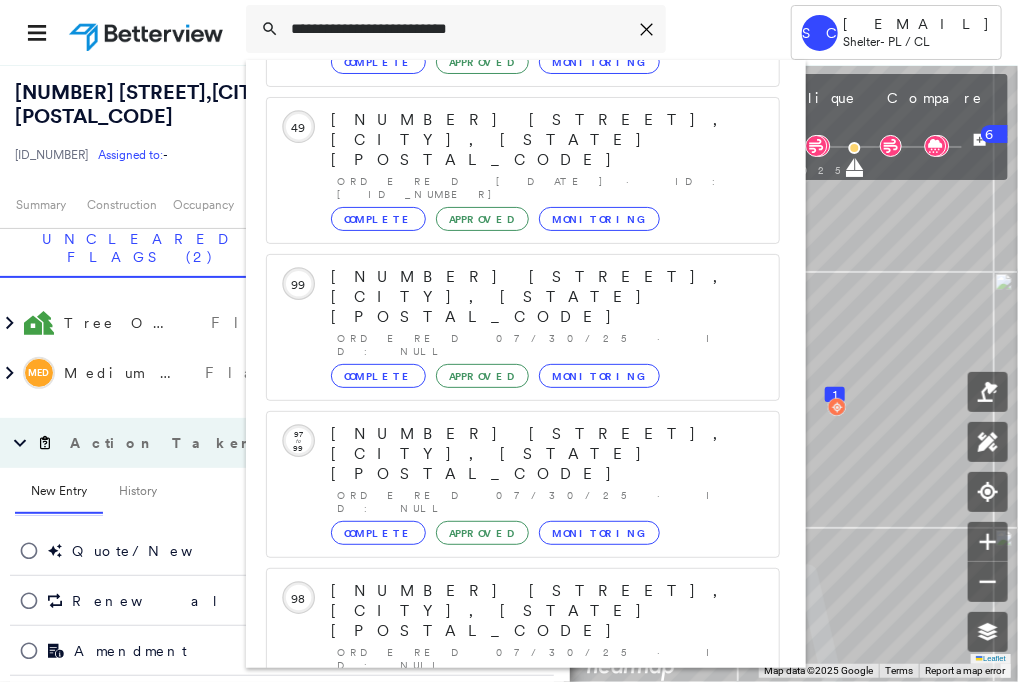 click on "[NUMBER] [STREET], [CITY], [STATE] [POSTAL_CODE]" at bounding box center (501, 903) 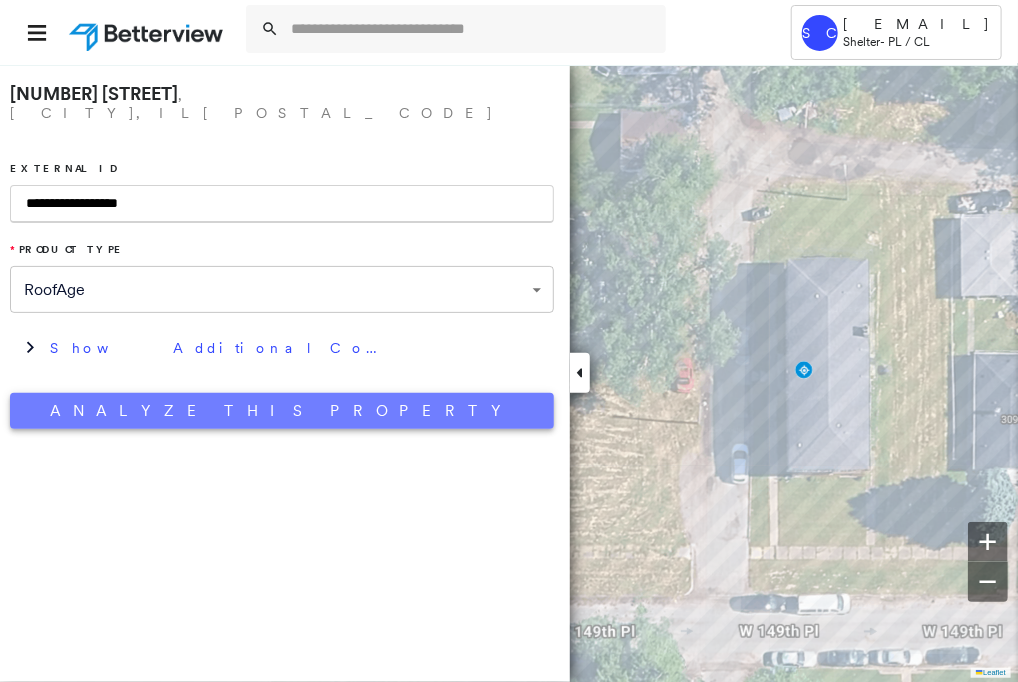 type on "**********" 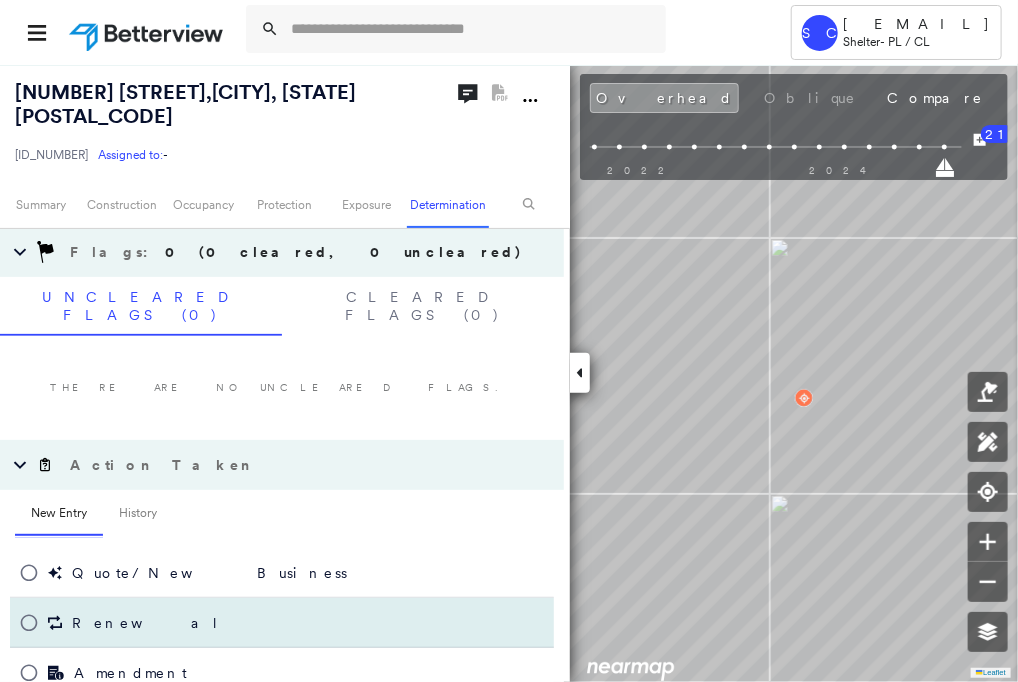 scroll, scrollTop: 530, scrollLeft: 0, axis: vertical 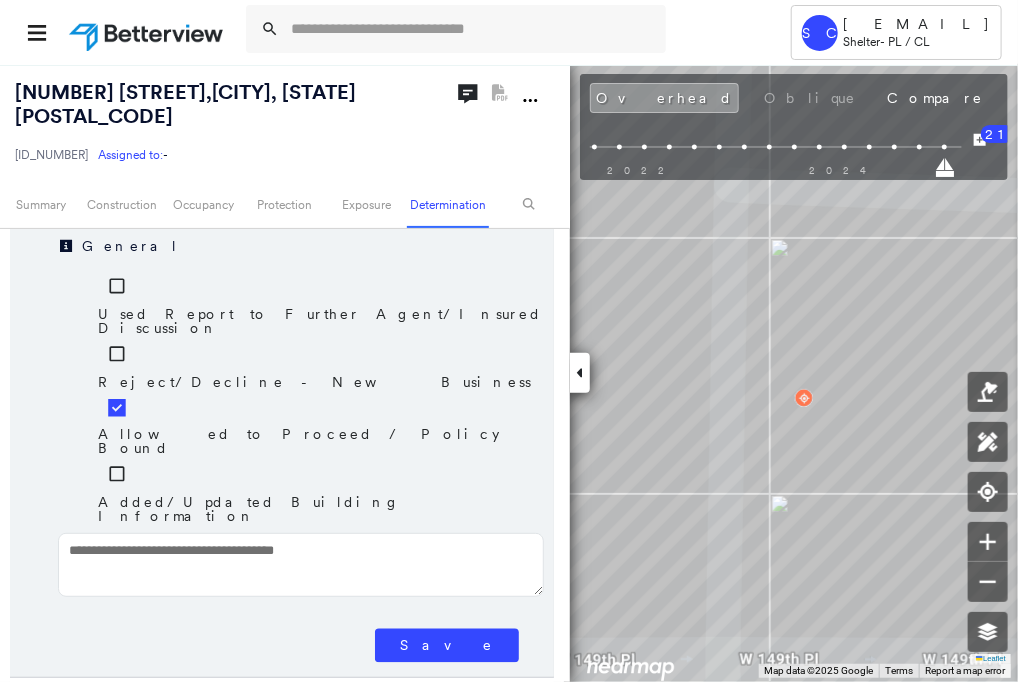 click on "Save" at bounding box center [447, 646] 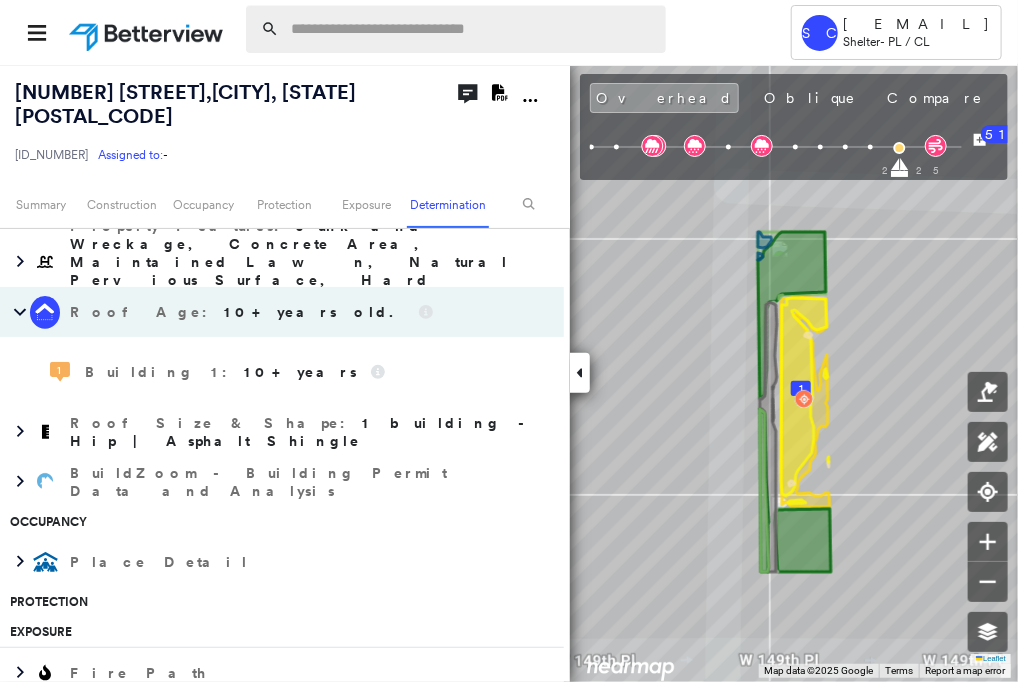 scroll, scrollTop: 1290, scrollLeft: 0, axis: vertical 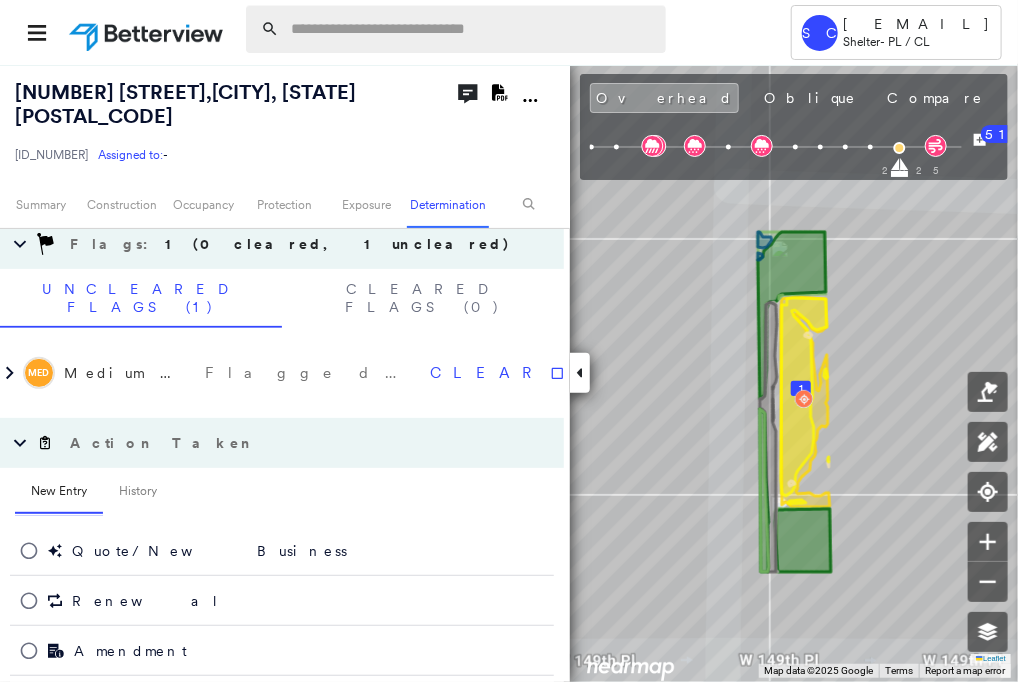 drag, startPoint x: 334, startPoint y: 11, endPoint x: 334, endPoint y: 24, distance: 13 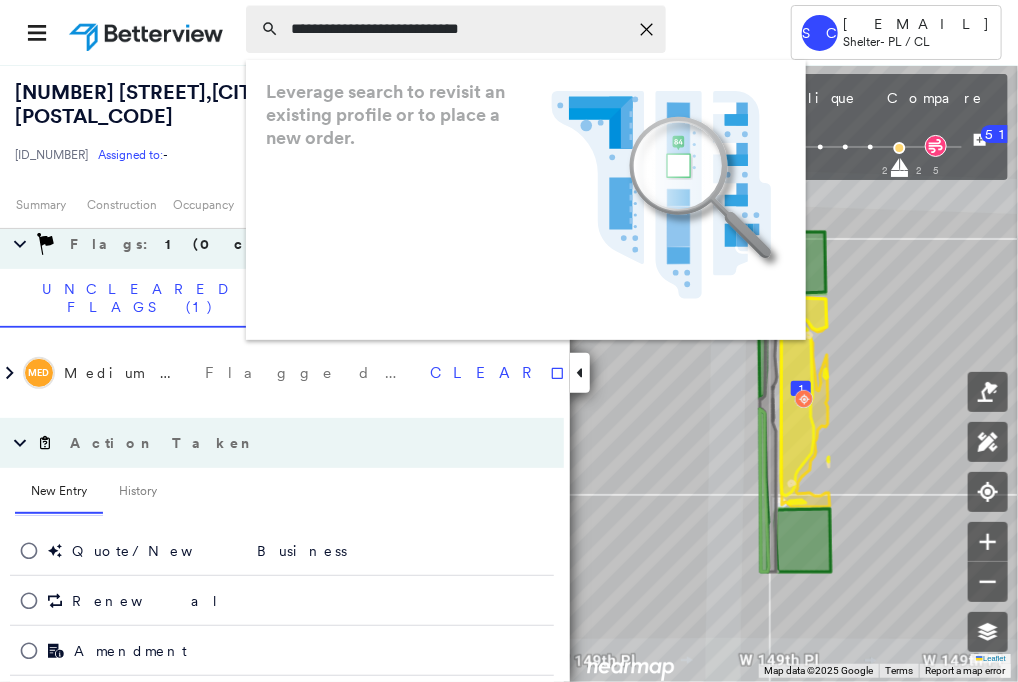 type on "**********" 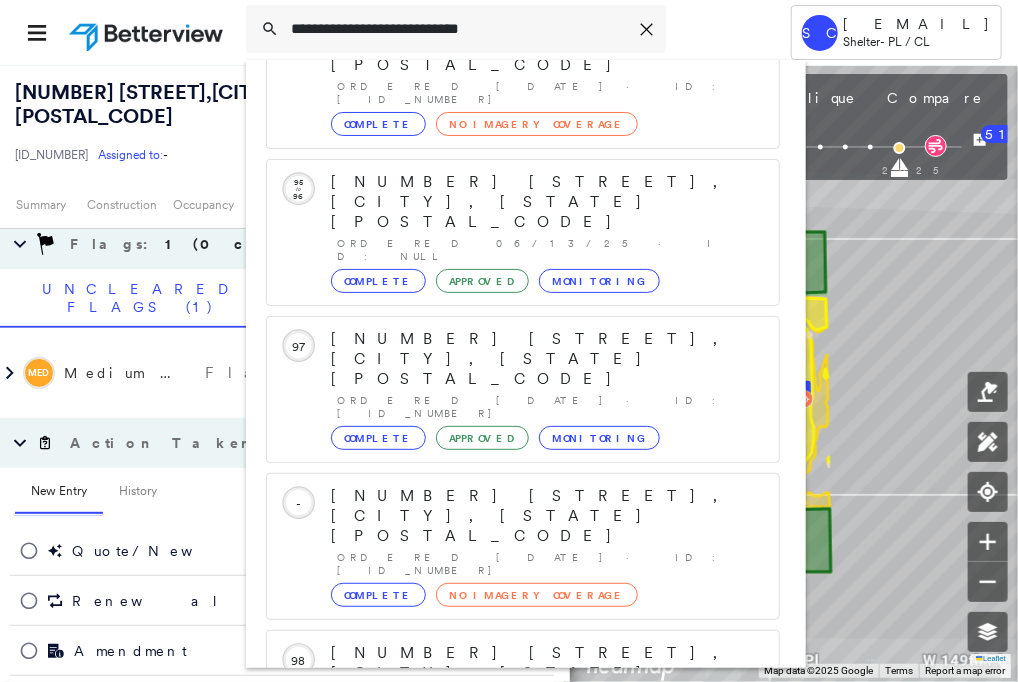 scroll, scrollTop: 208, scrollLeft: 0, axis: vertical 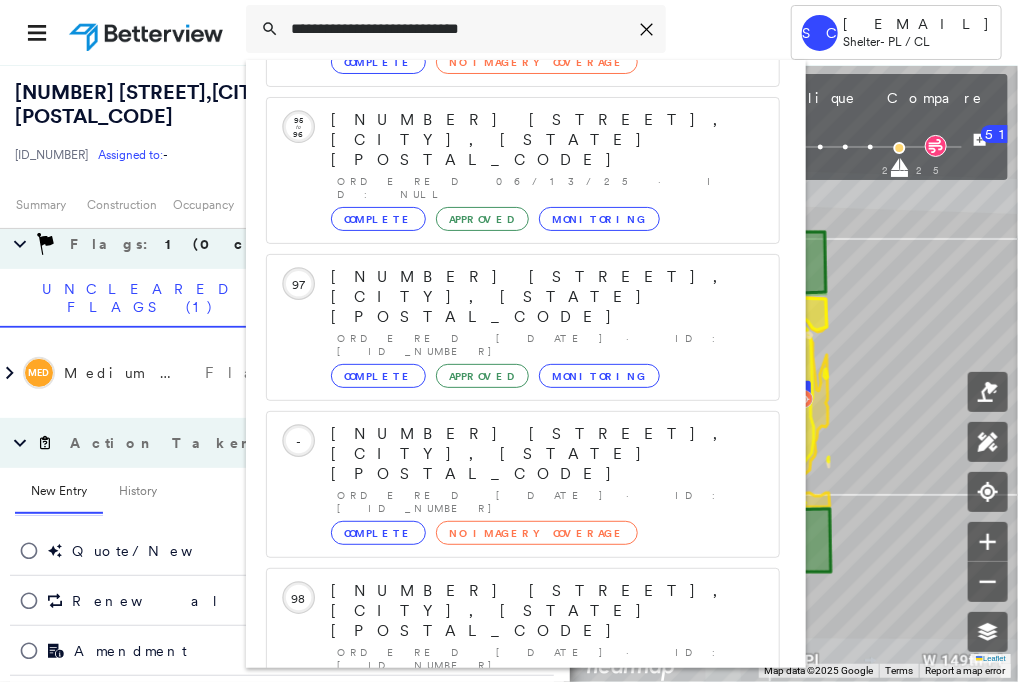 click on "[NUMBER] [STREET], [CITY], [STATE] [POSTAL_CODE] Group Created with Sketch." at bounding box center (523, 903) 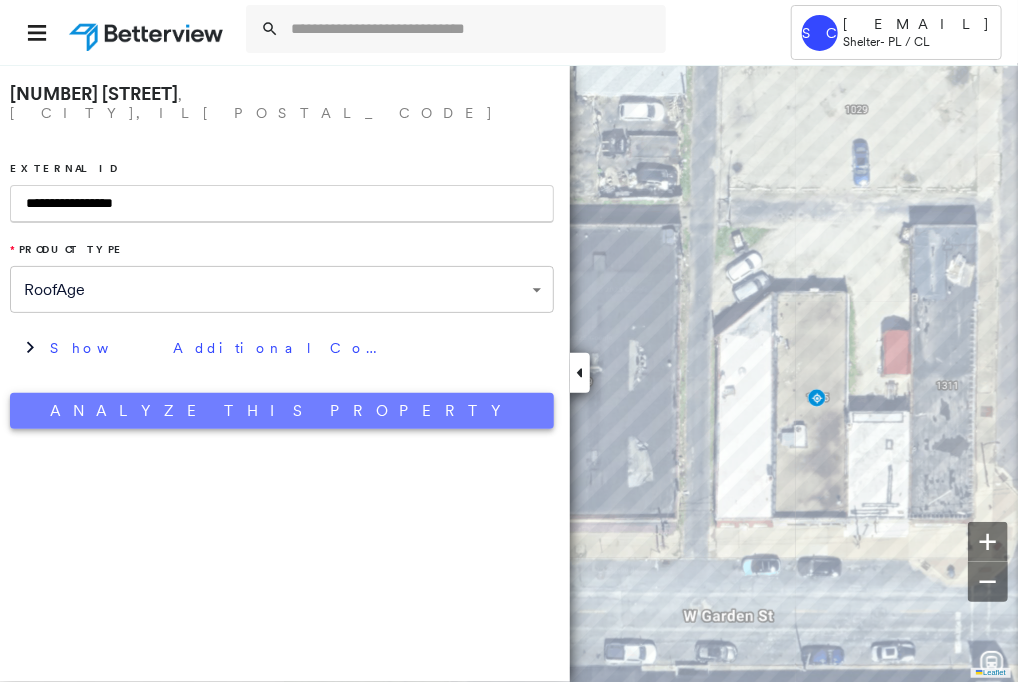 type on "**********" 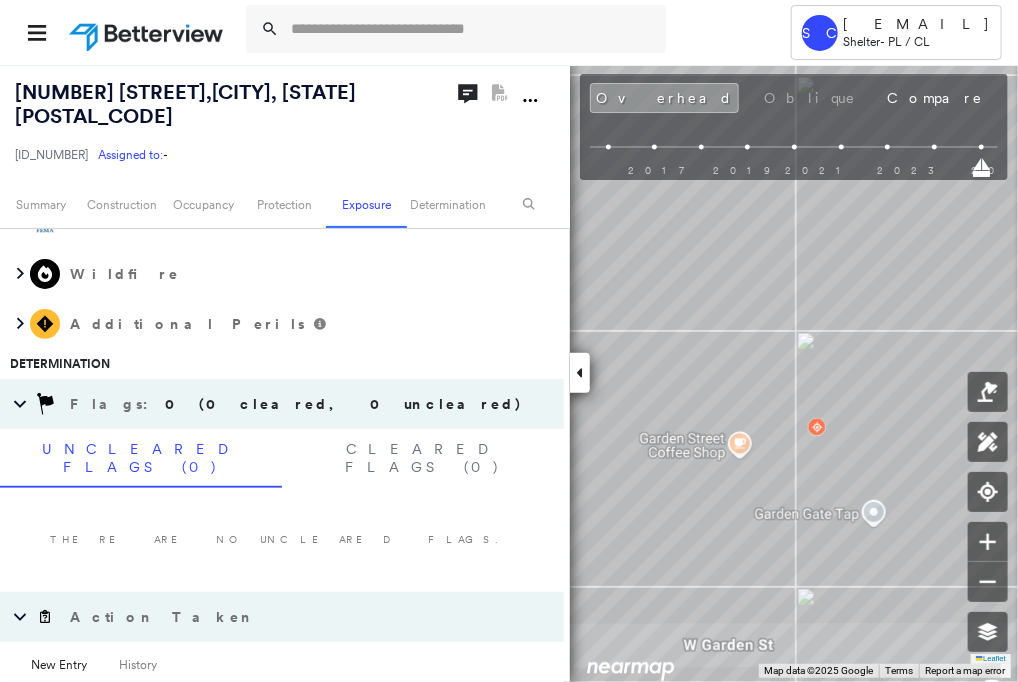 scroll, scrollTop: 780, scrollLeft: 0, axis: vertical 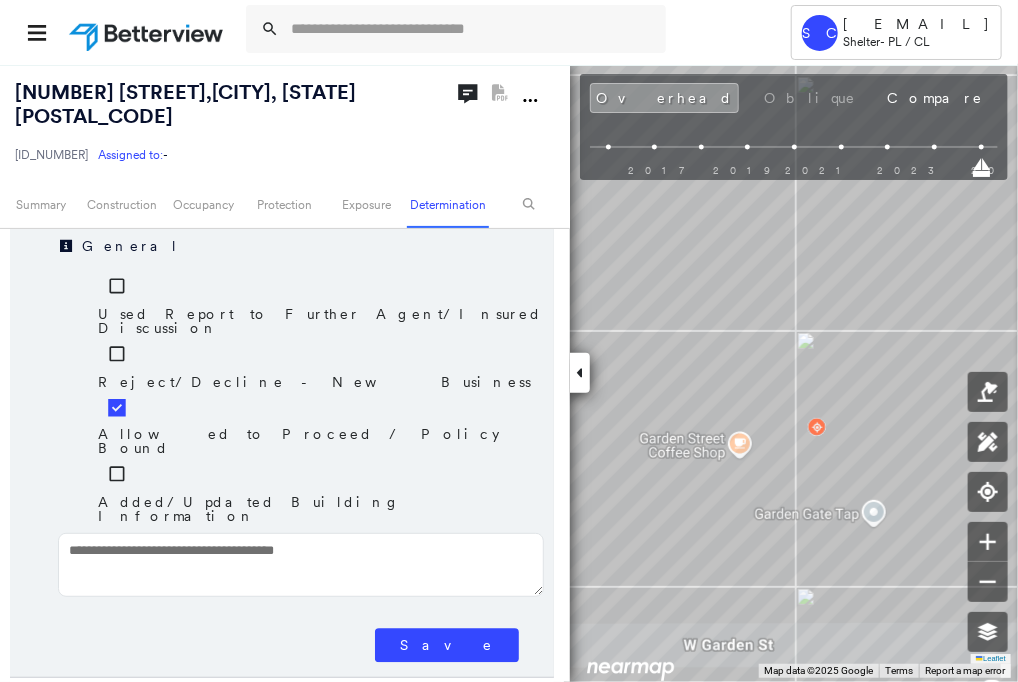 drag, startPoint x: 448, startPoint y: 491, endPoint x: 448, endPoint y: 505, distance: 14 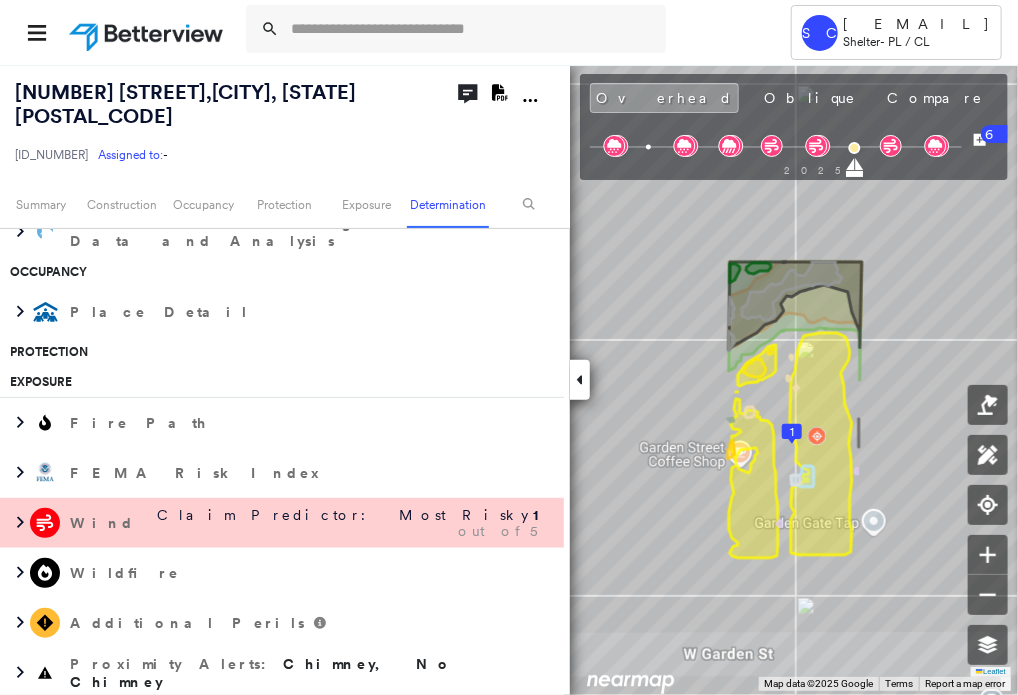 scroll, scrollTop: 1326, scrollLeft: 0, axis: vertical 